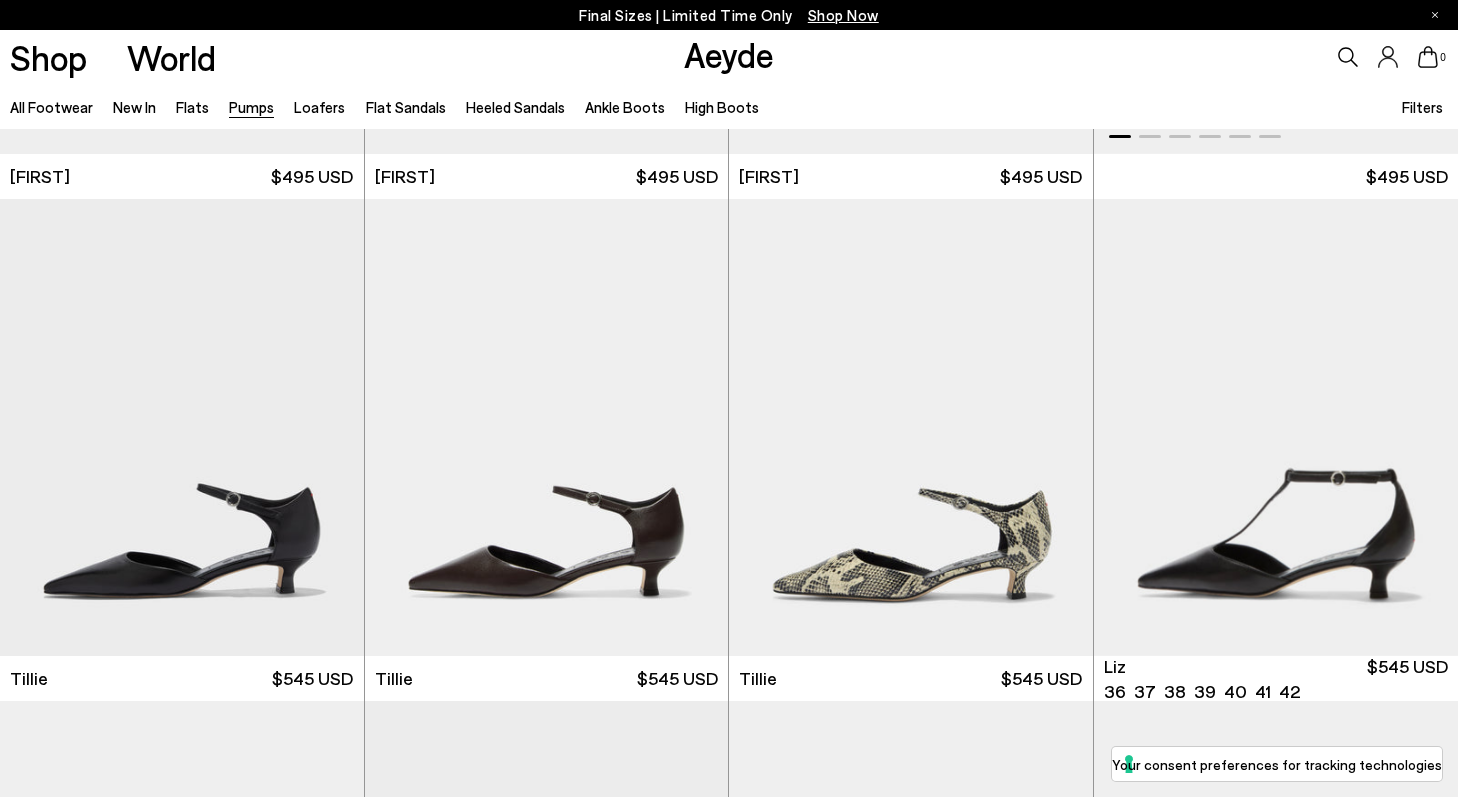 scroll, scrollTop: 121, scrollLeft: 0, axis: vertical 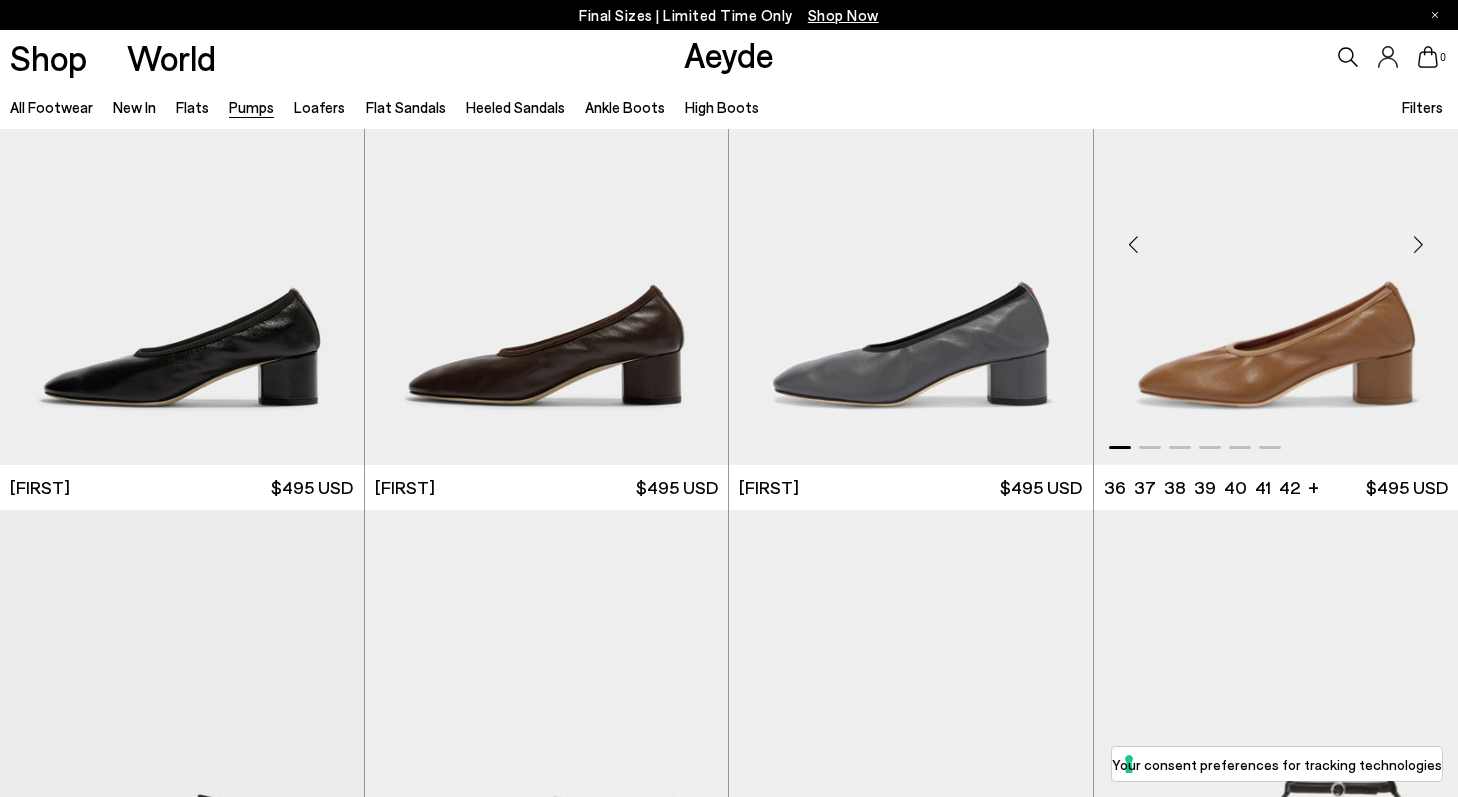 click at bounding box center (1418, 245) 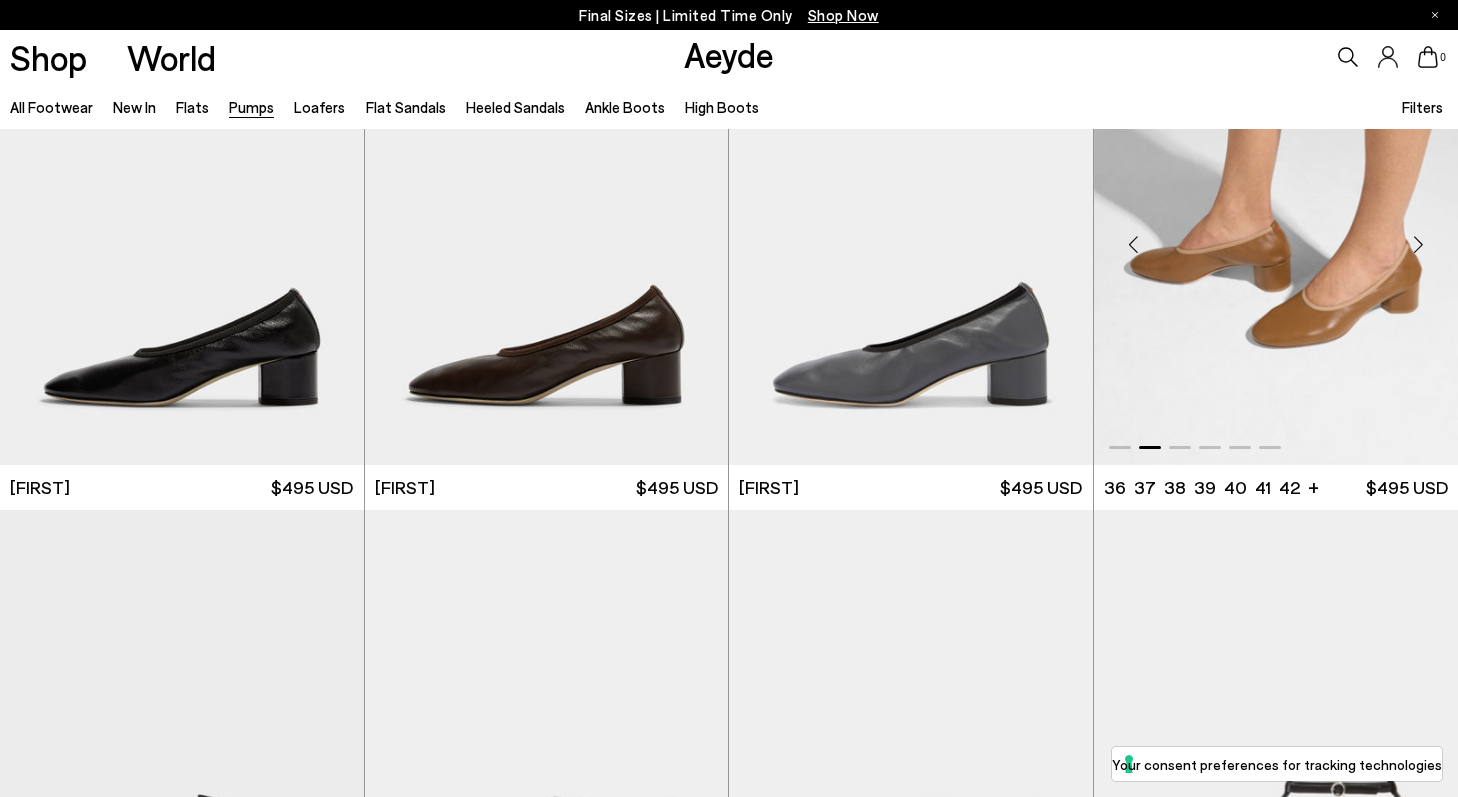 click at bounding box center [1418, 245] 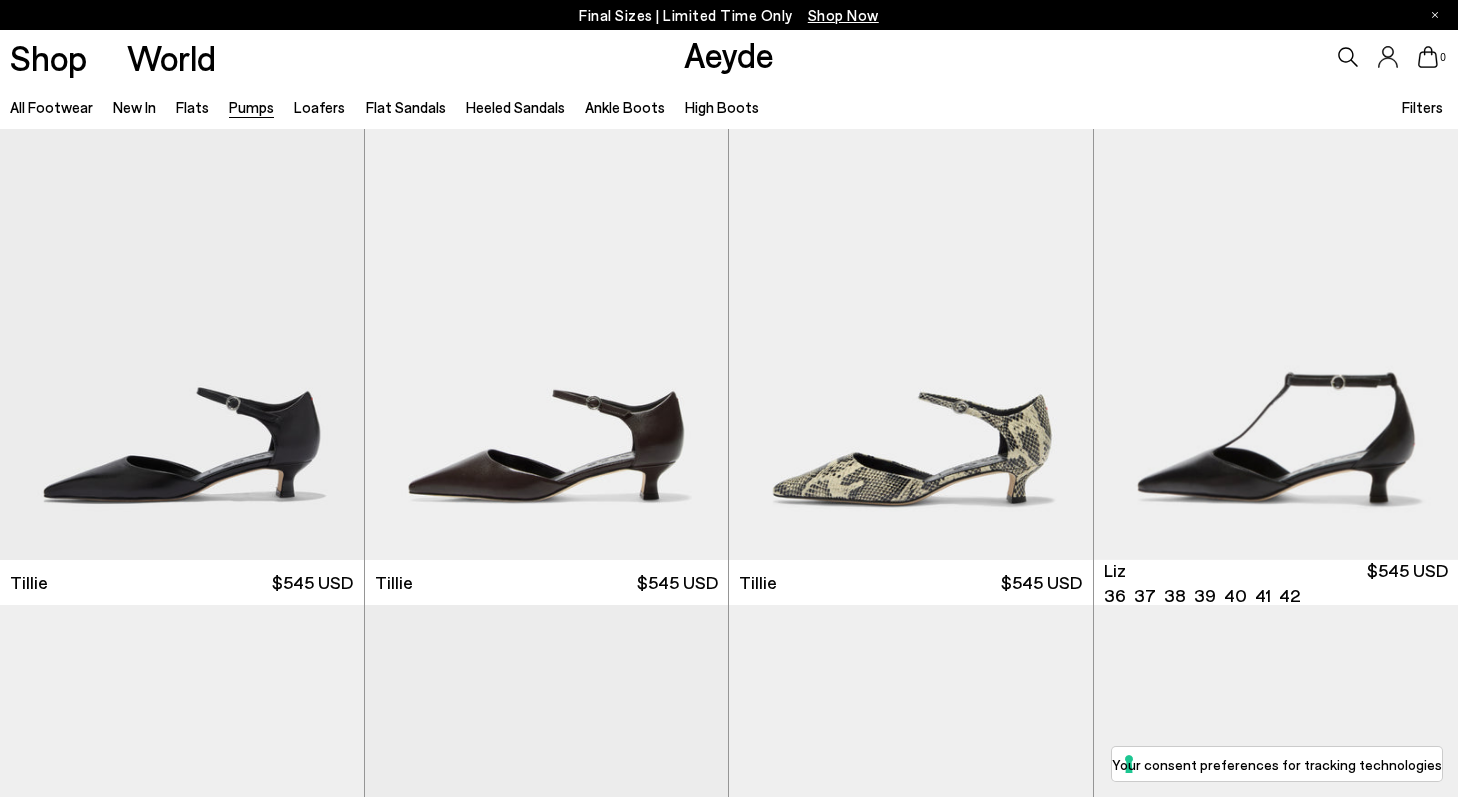 scroll, scrollTop: 583, scrollLeft: 0, axis: vertical 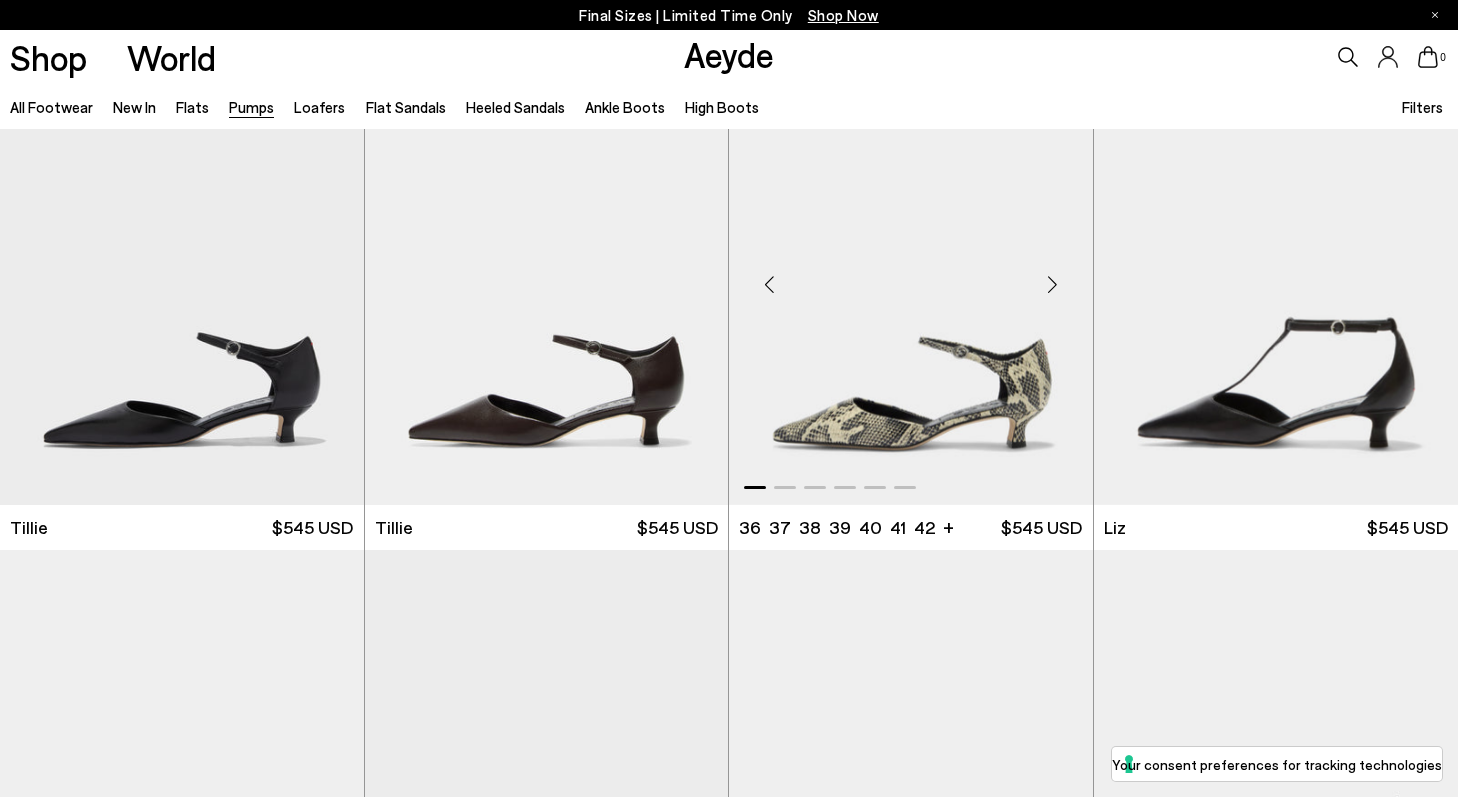 click at bounding box center (1053, 285) 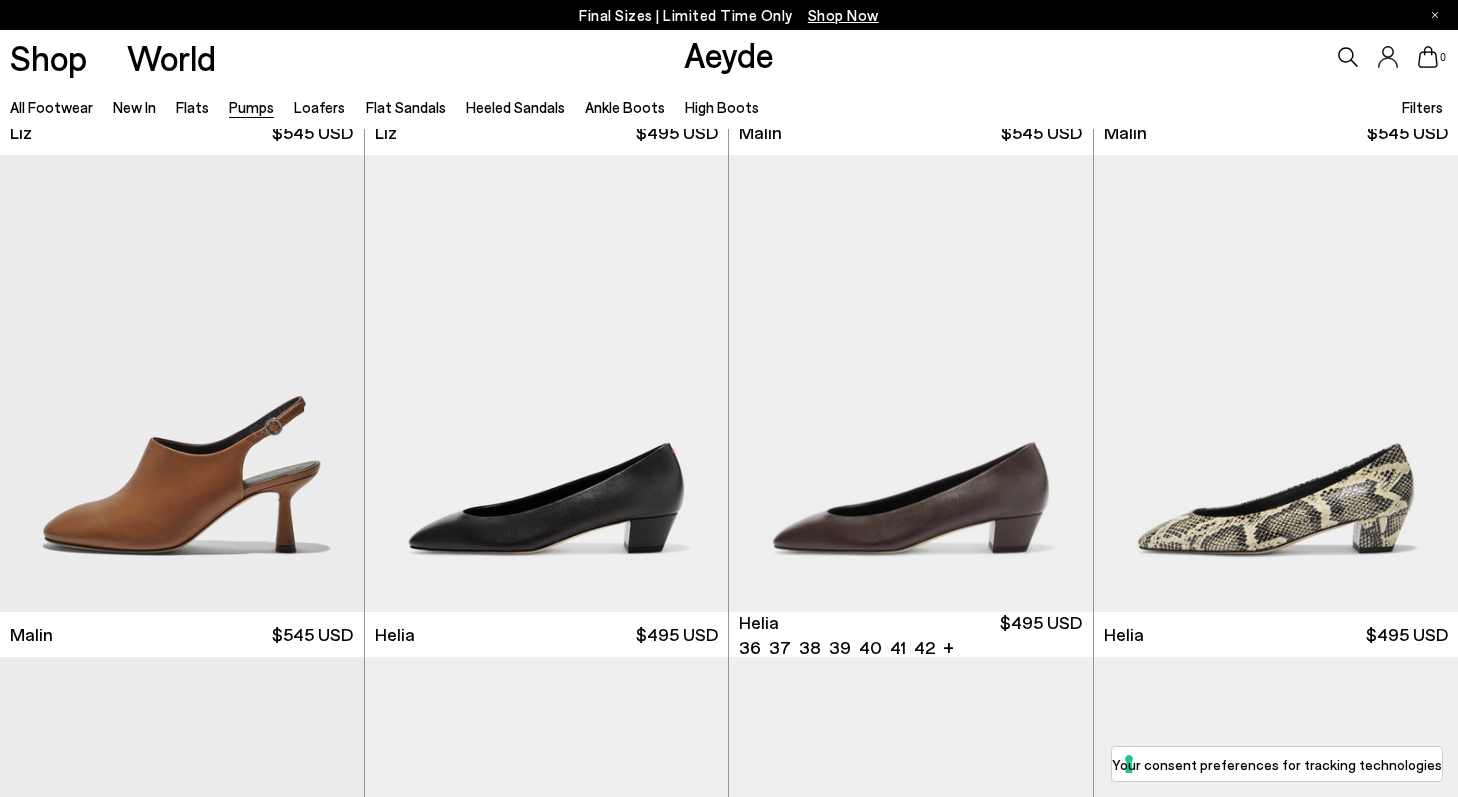 scroll, scrollTop: 1624, scrollLeft: 0, axis: vertical 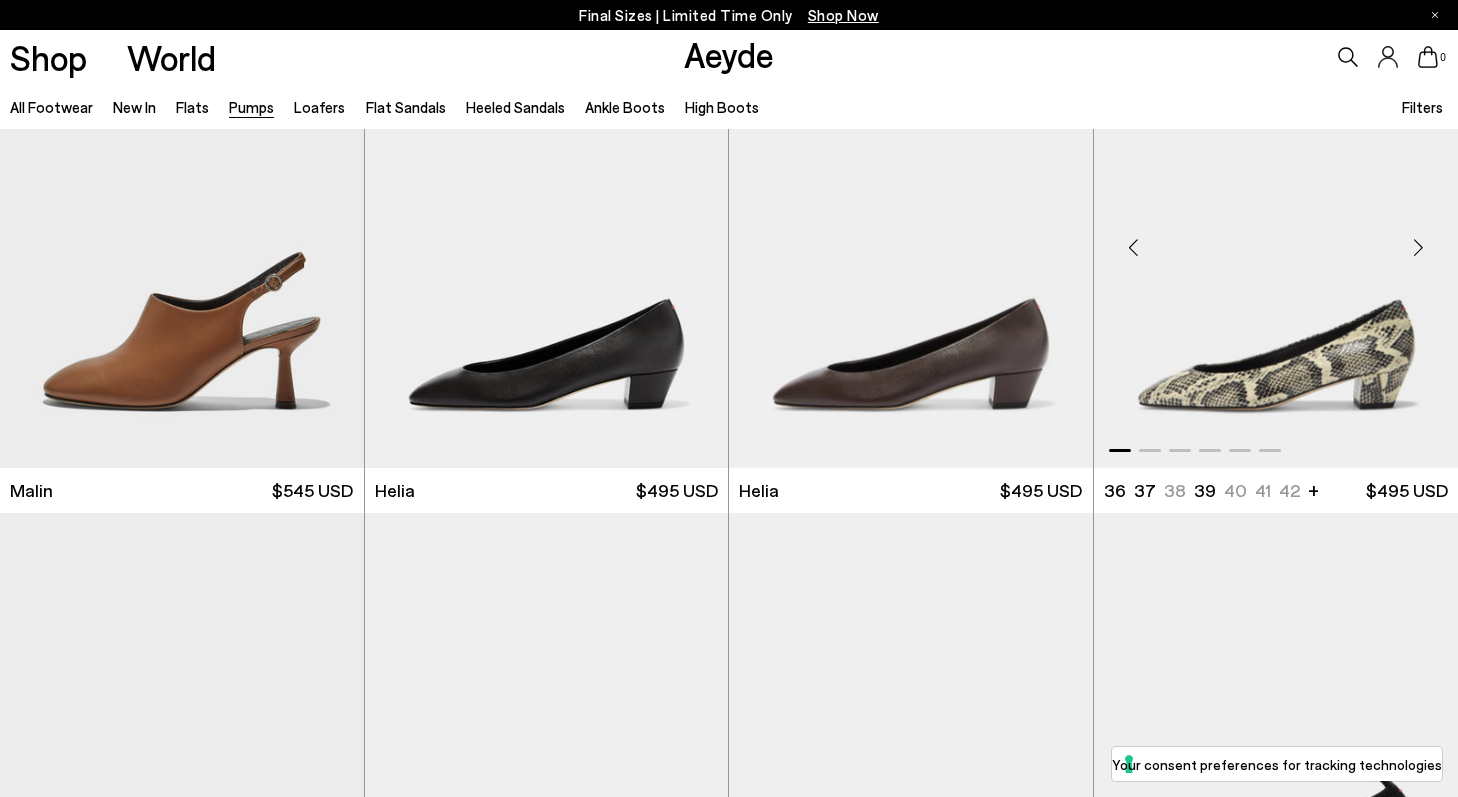 click at bounding box center [1418, 248] 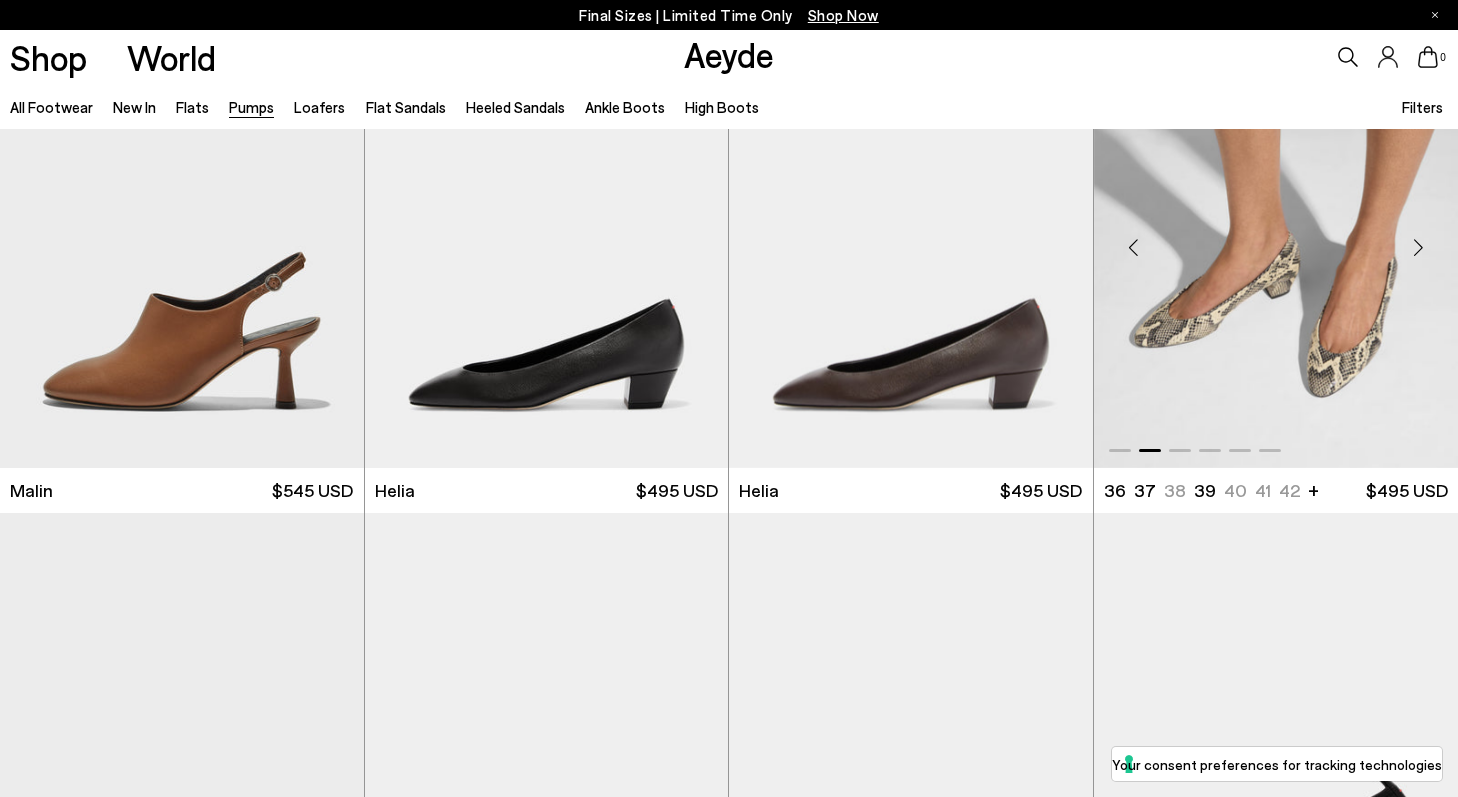 click at bounding box center [1418, 248] 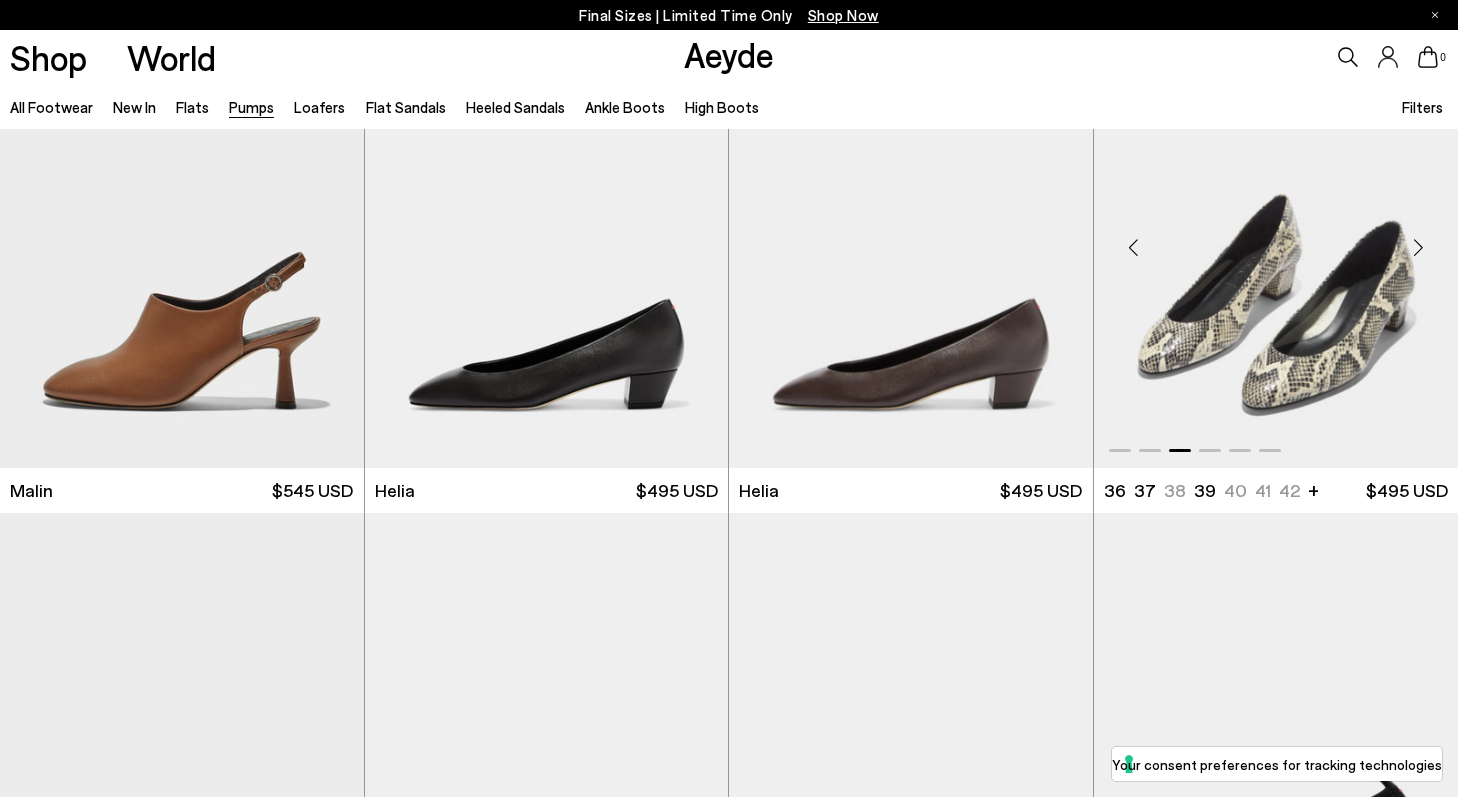 click at bounding box center (1418, 248) 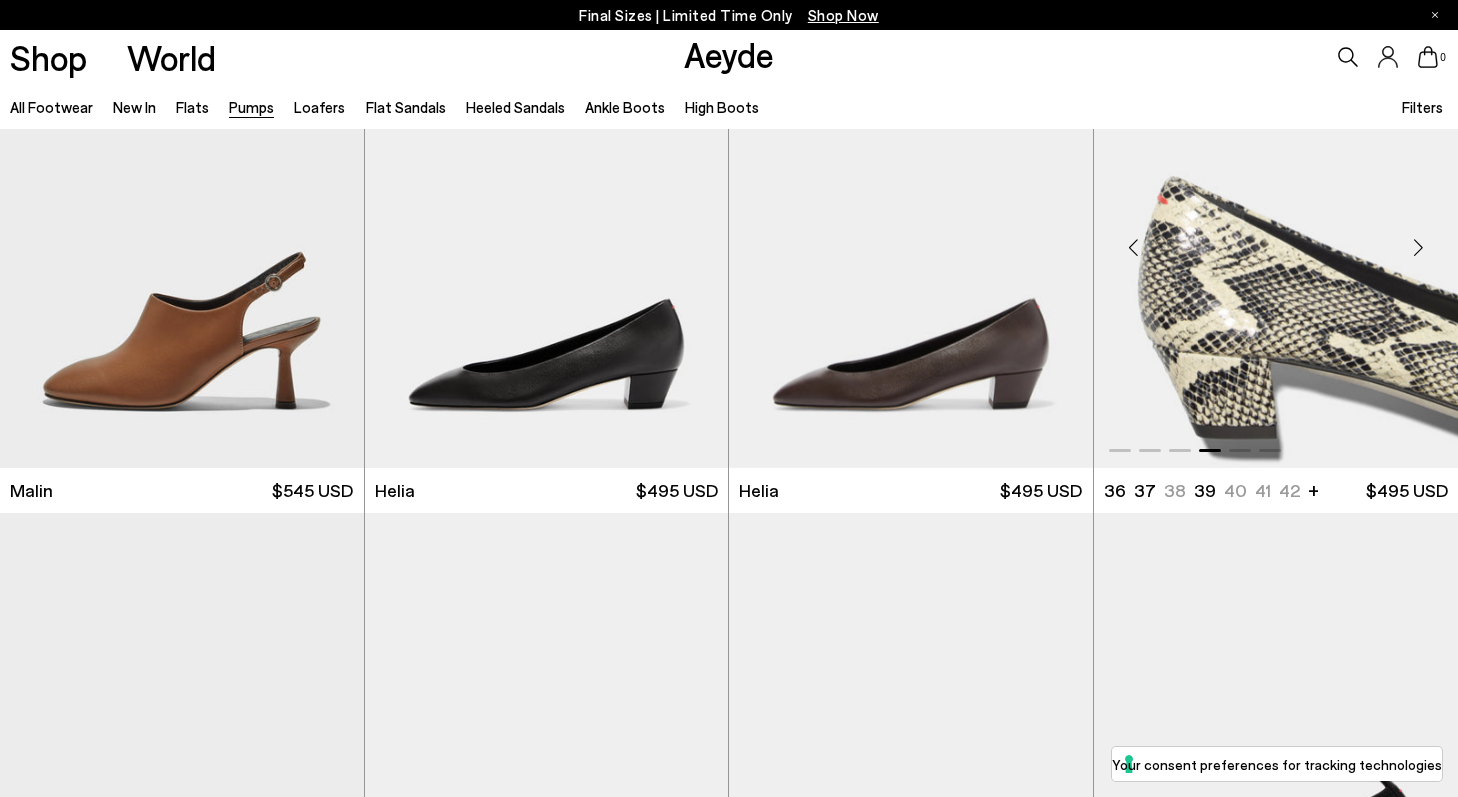click at bounding box center (1276, 239) 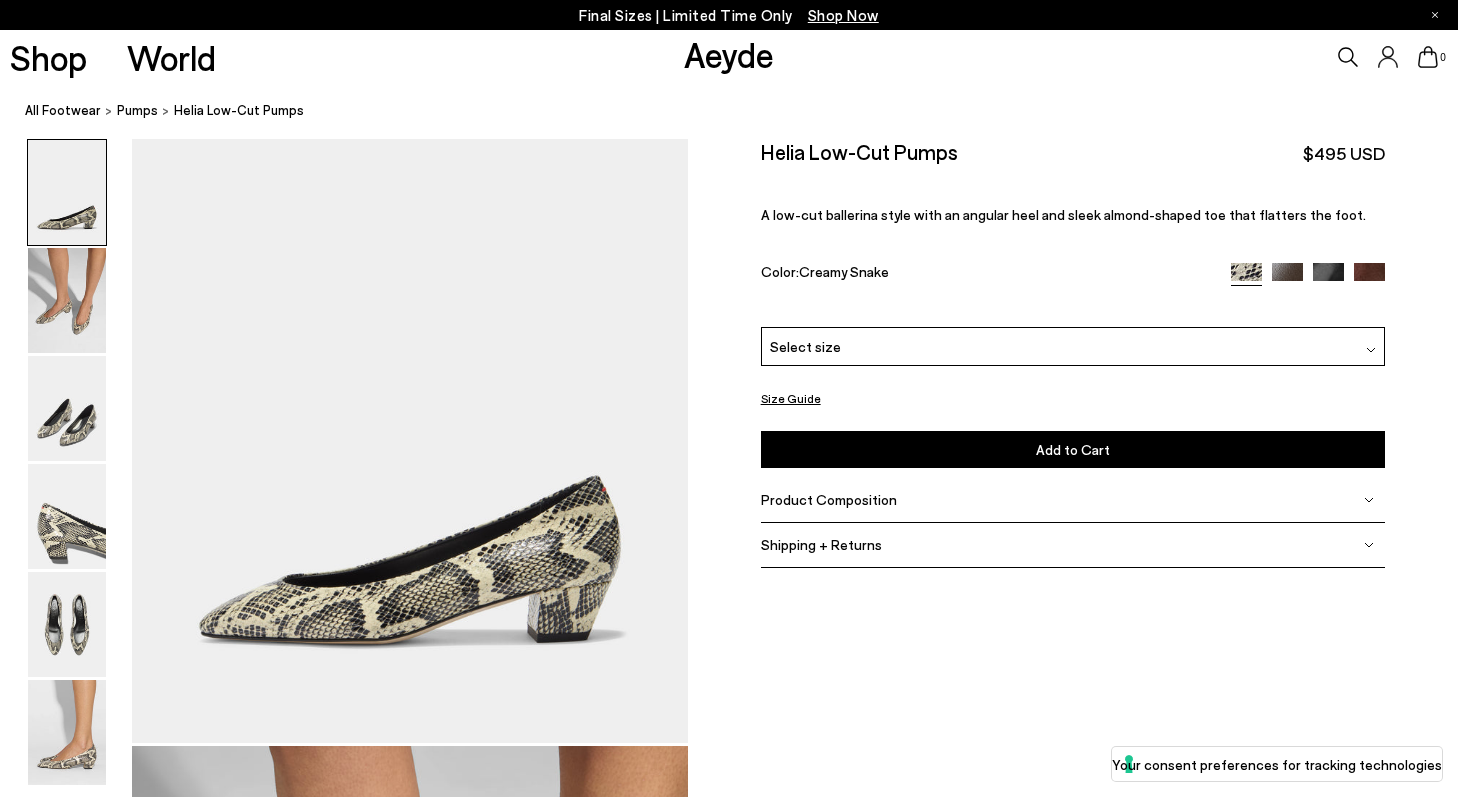 scroll, scrollTop: 0, scrollLeft: 0, axis: both 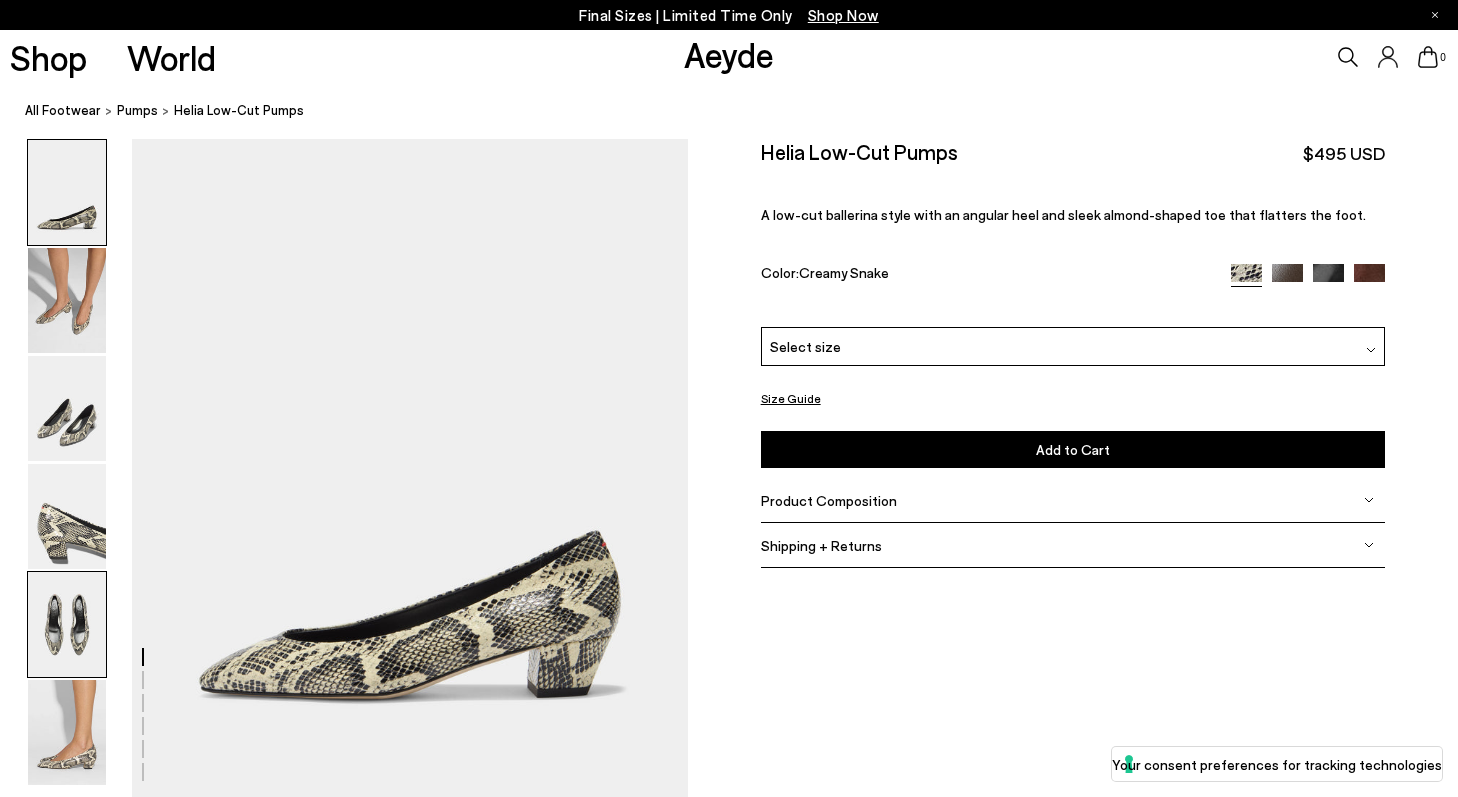 click at bounding box center (67, 624) 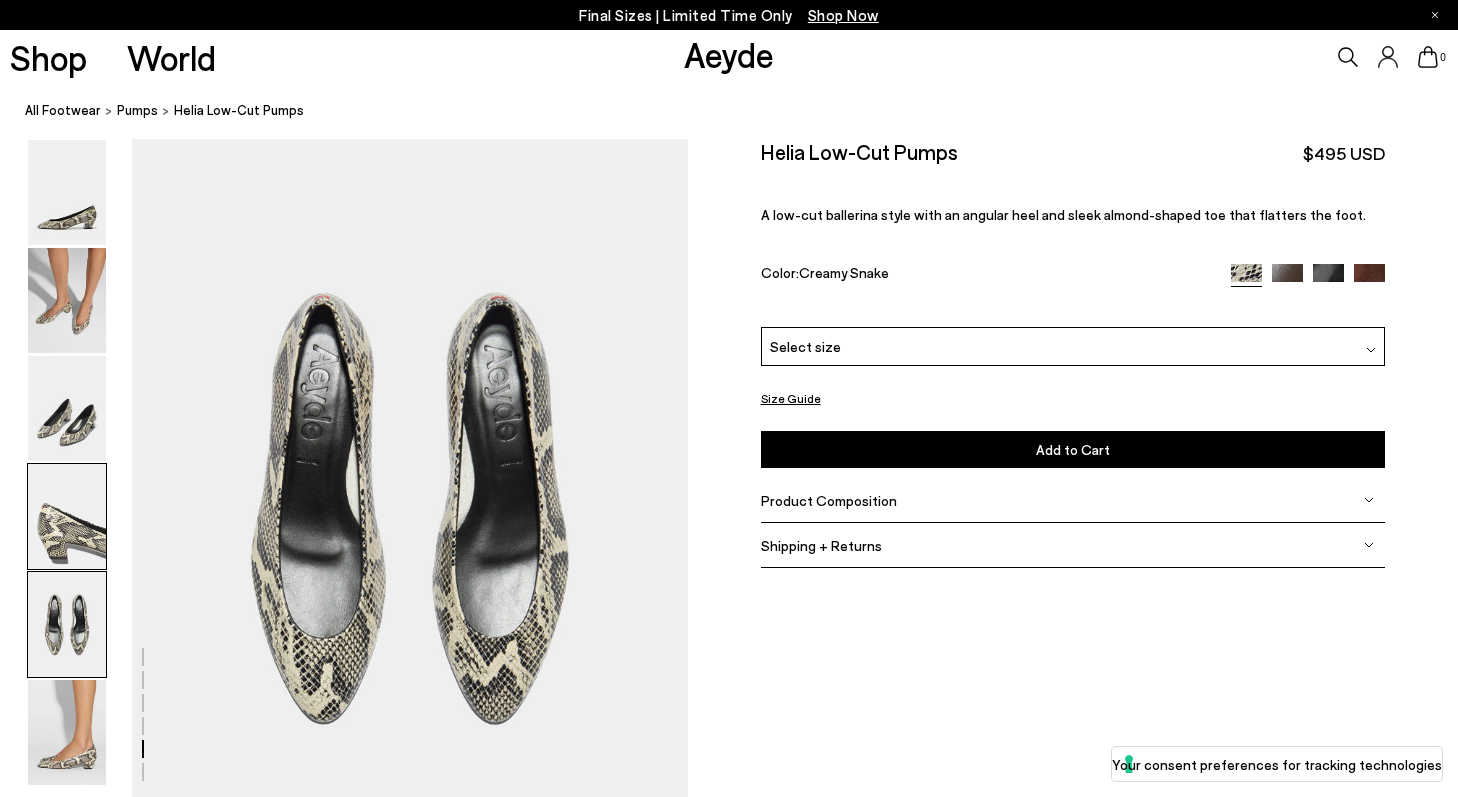 click at bounding box center [67, 516] 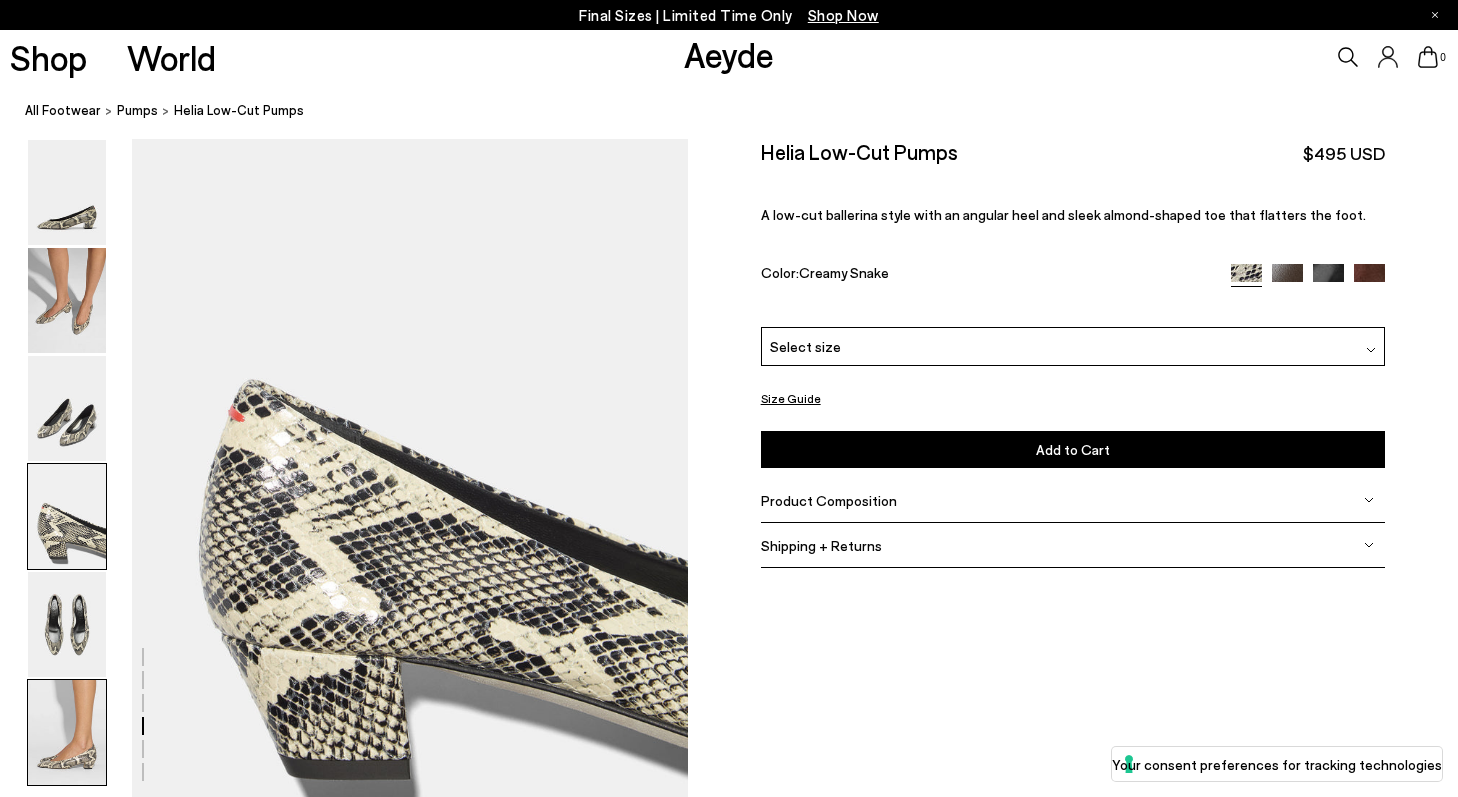 click at bounding box center (67, 732) 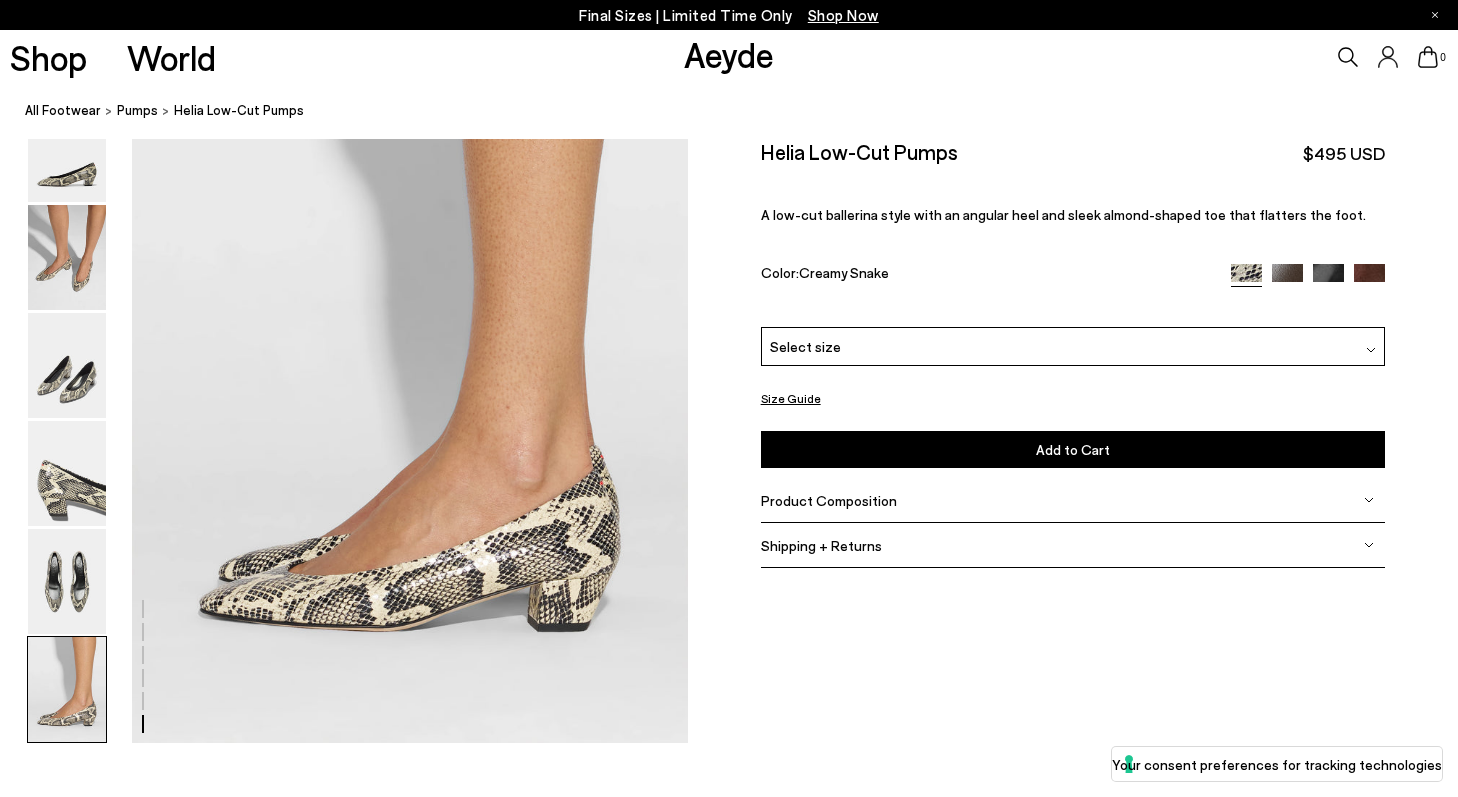 scroll, scrollTop: 3776, scrollLeft: 0, axis: vertical 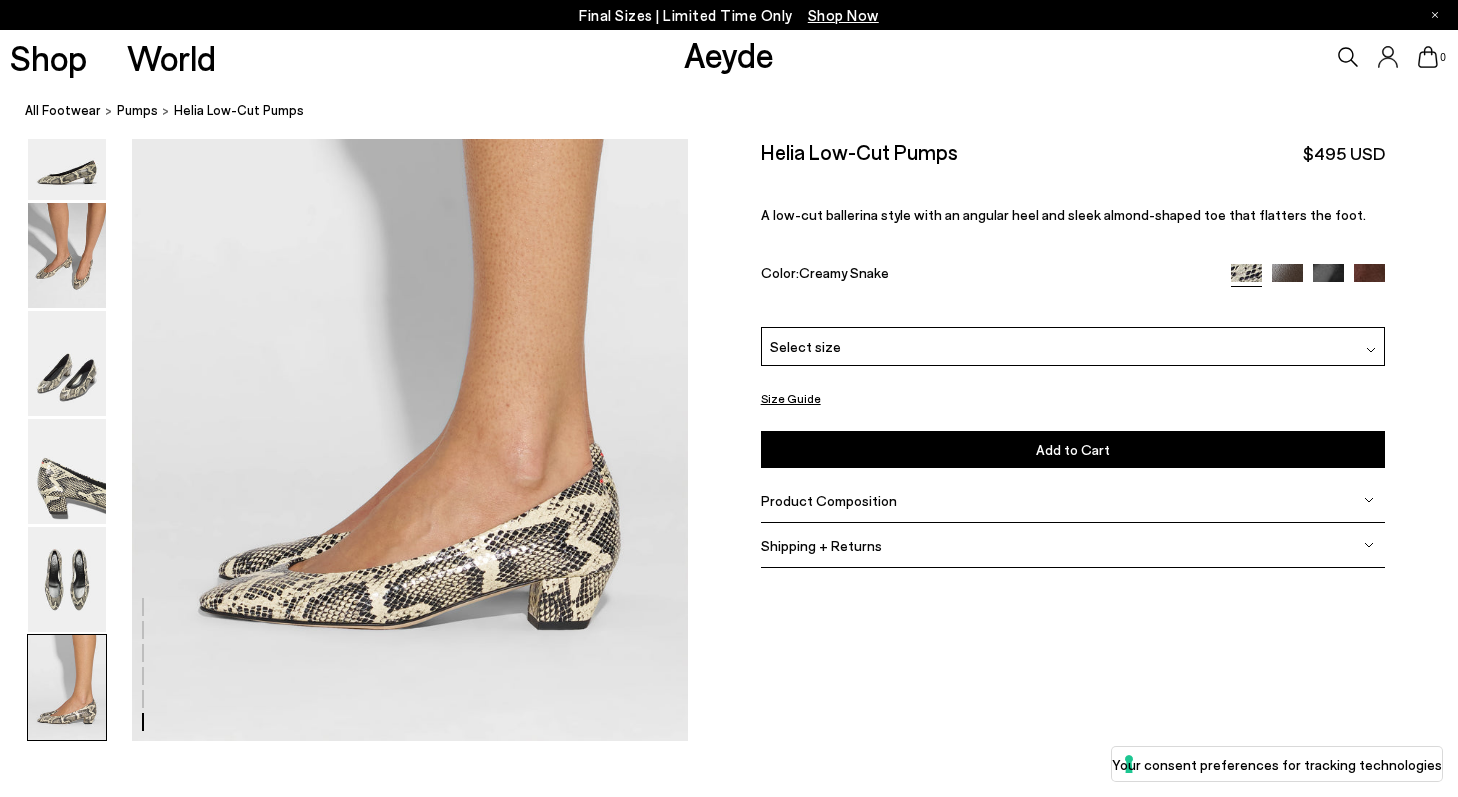 click at bounding box center (1369, 278) 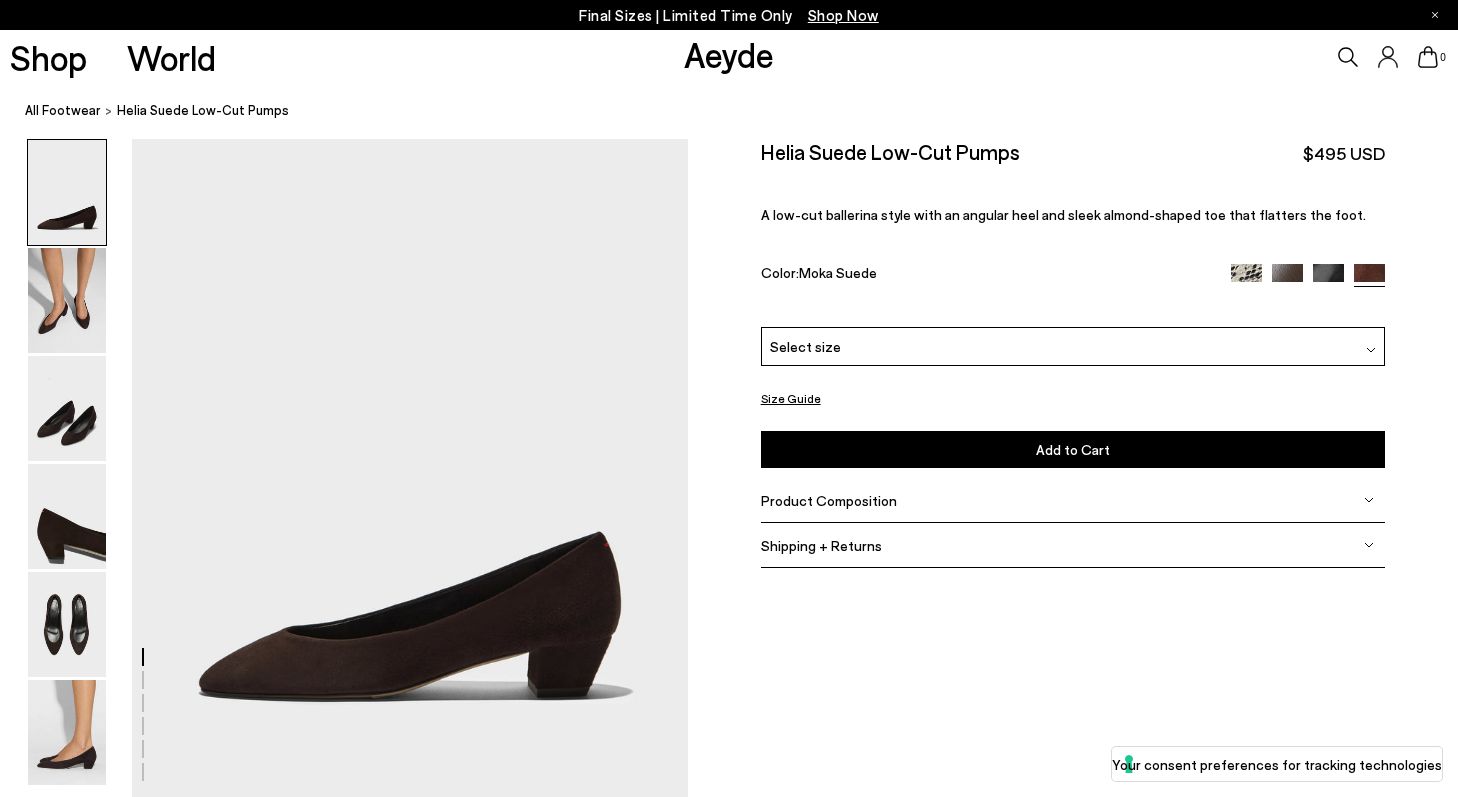 scroll, scrollTop: 0, scrollLeft: 0, axis: both 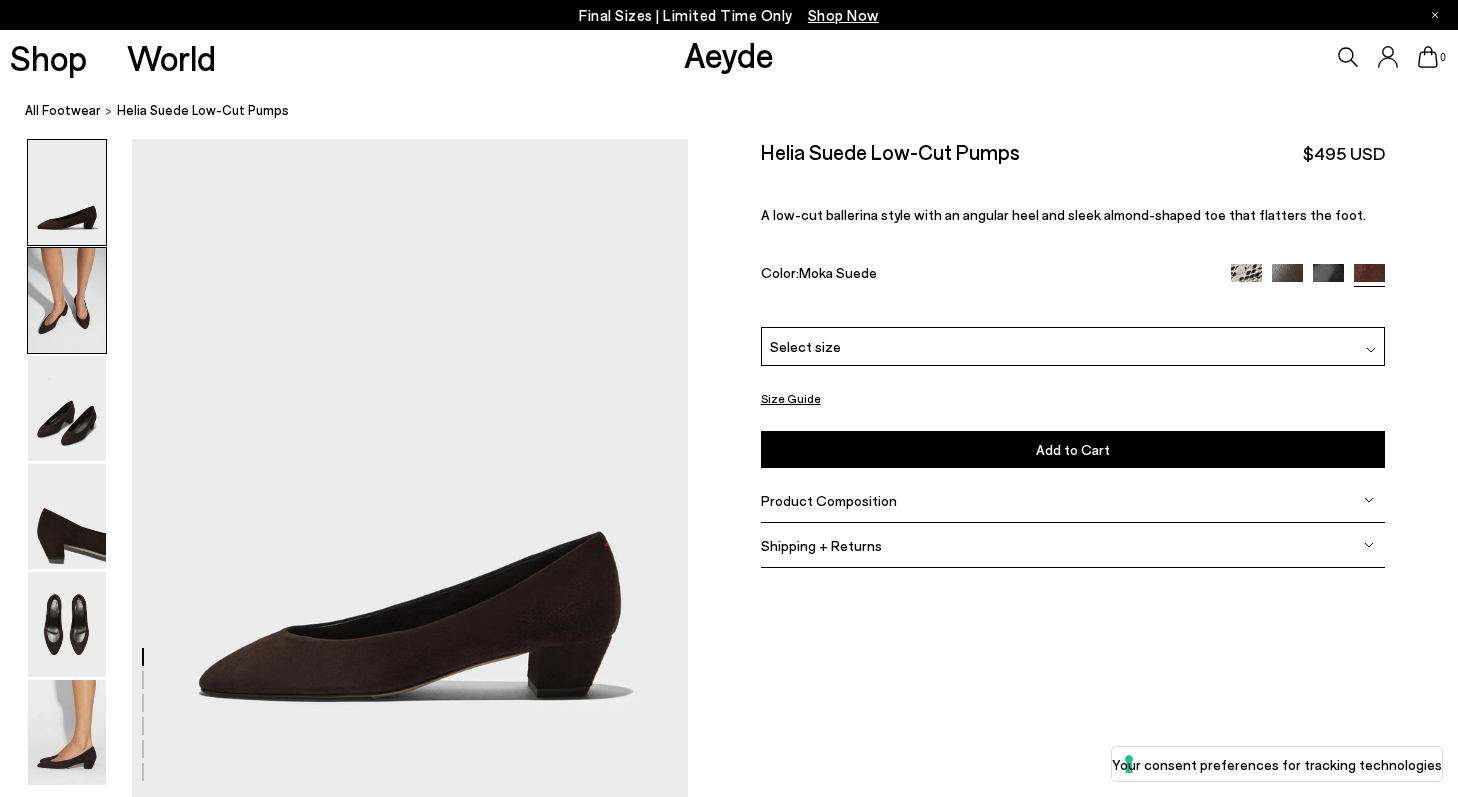 click at bounding box center [67, 300] 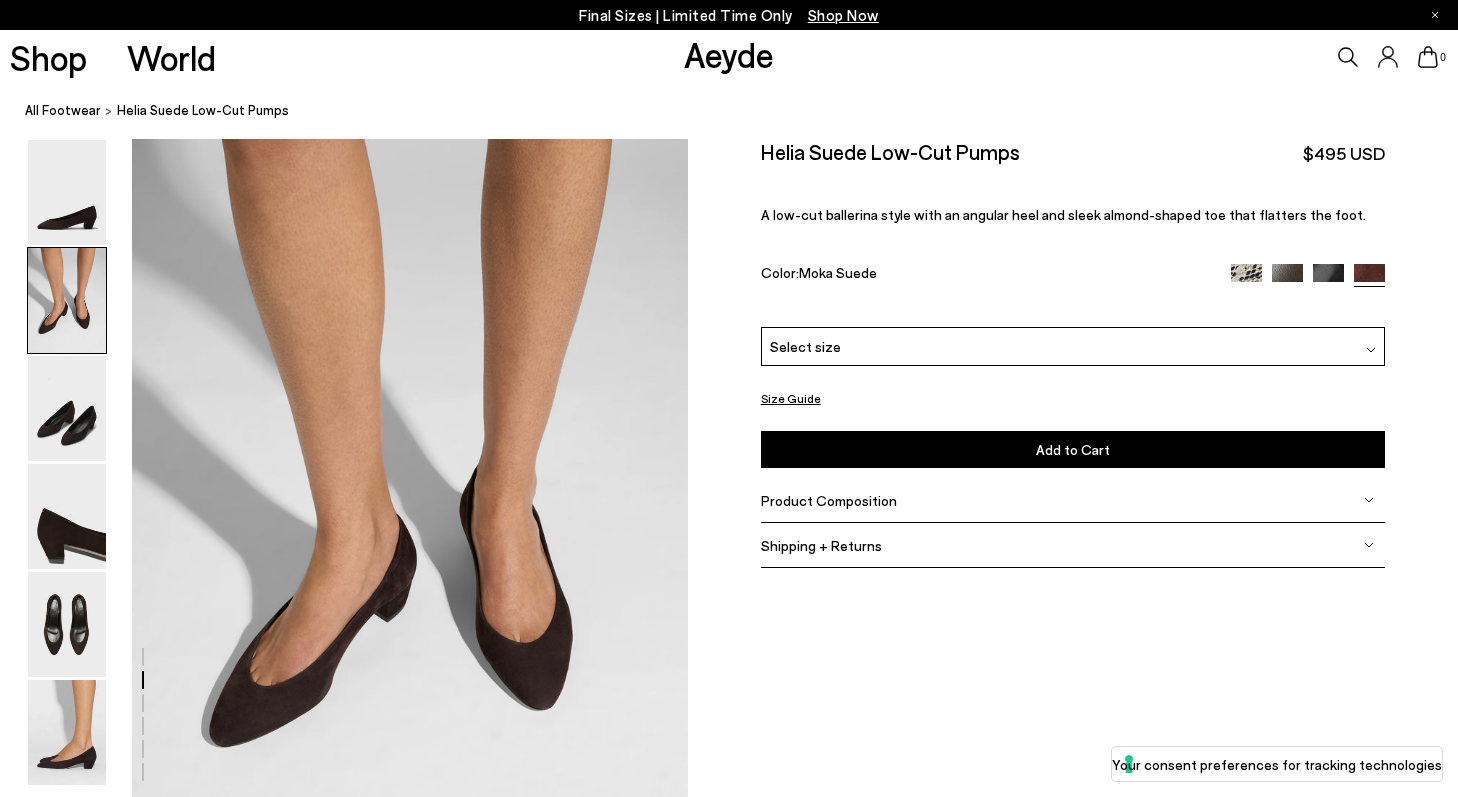 scroll, scrollTop: 663, scrollLeft: 0, axis: vertical 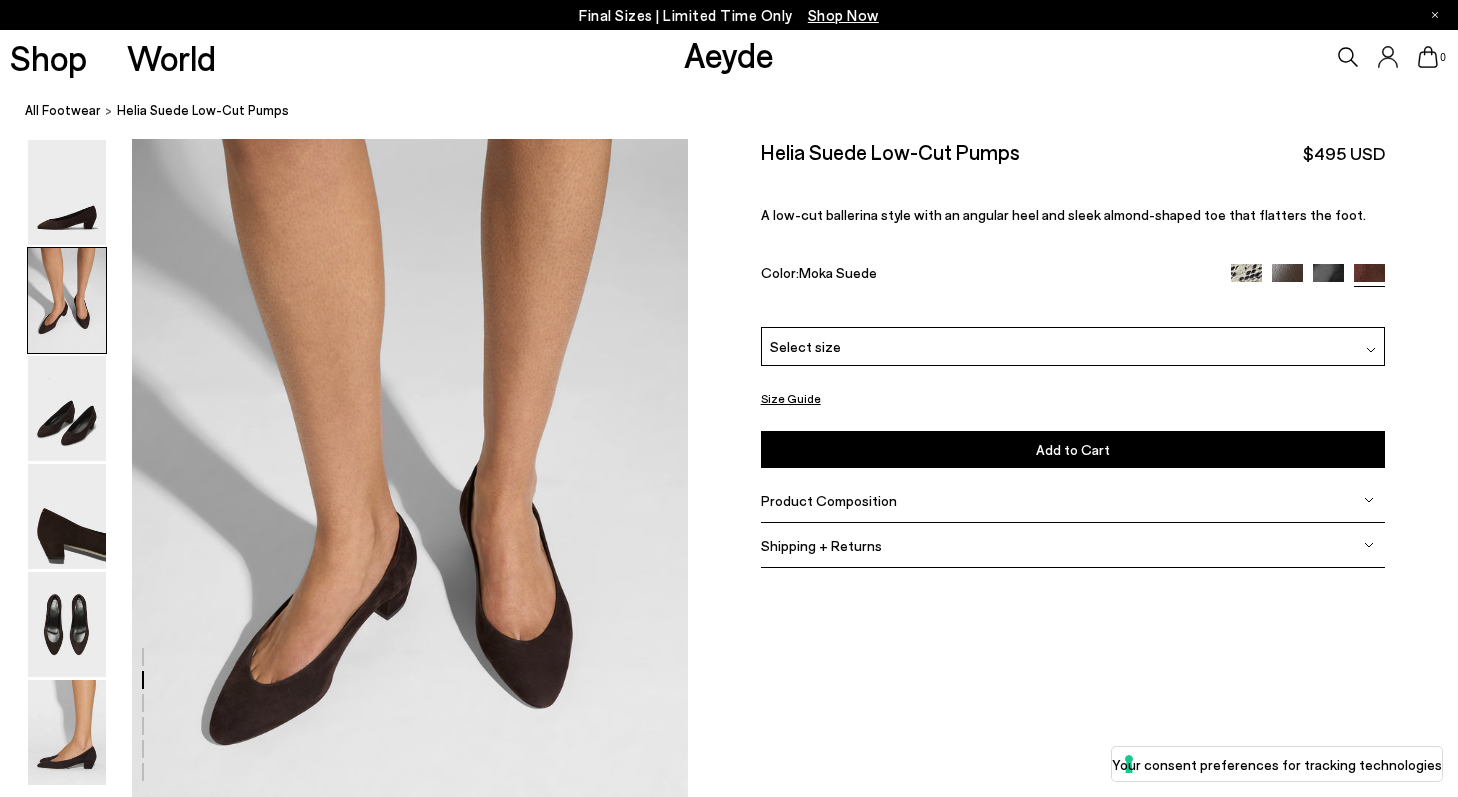 click on "Select size" at bounding box center (1073, 346) 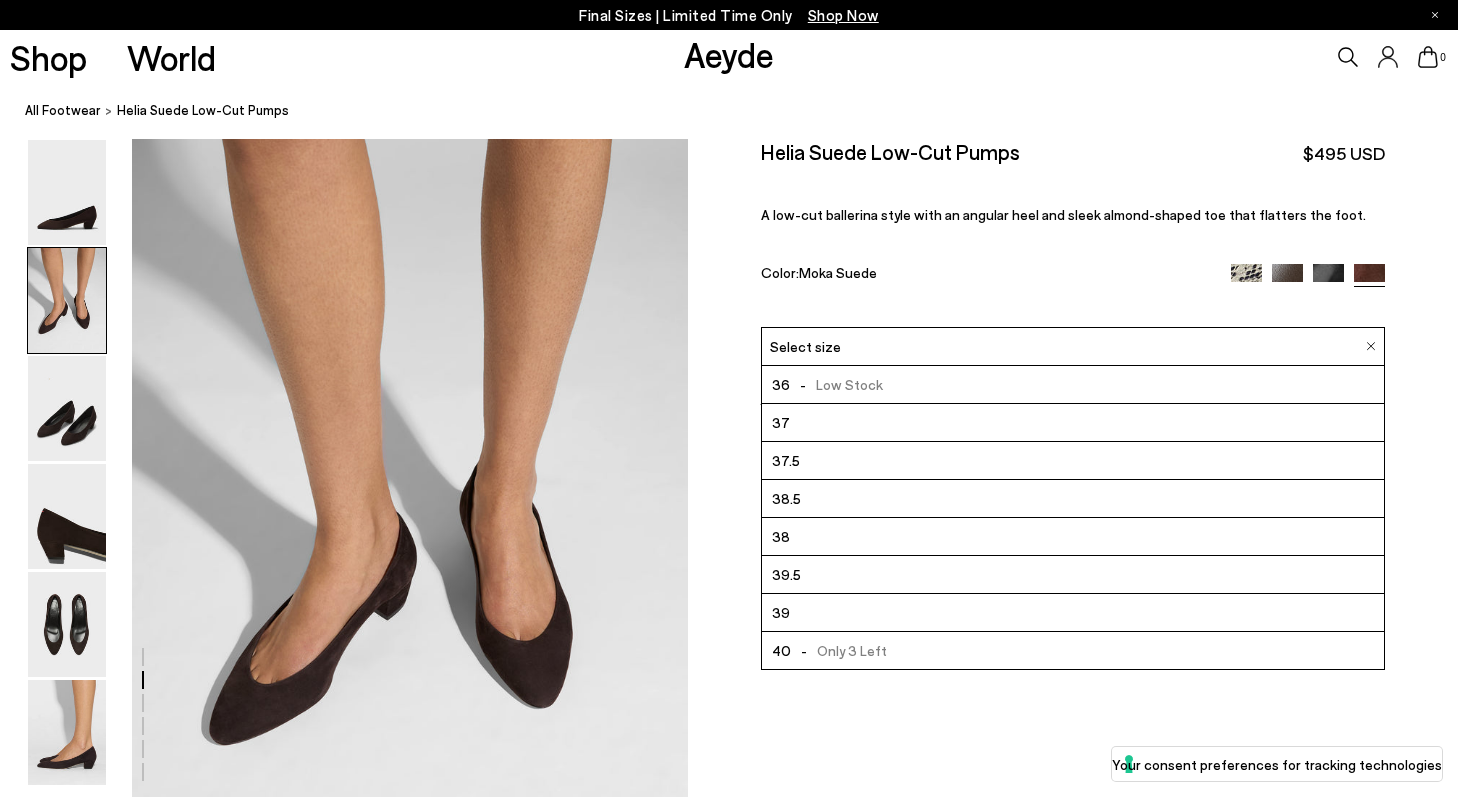 click at bounding box center [1287, 278] 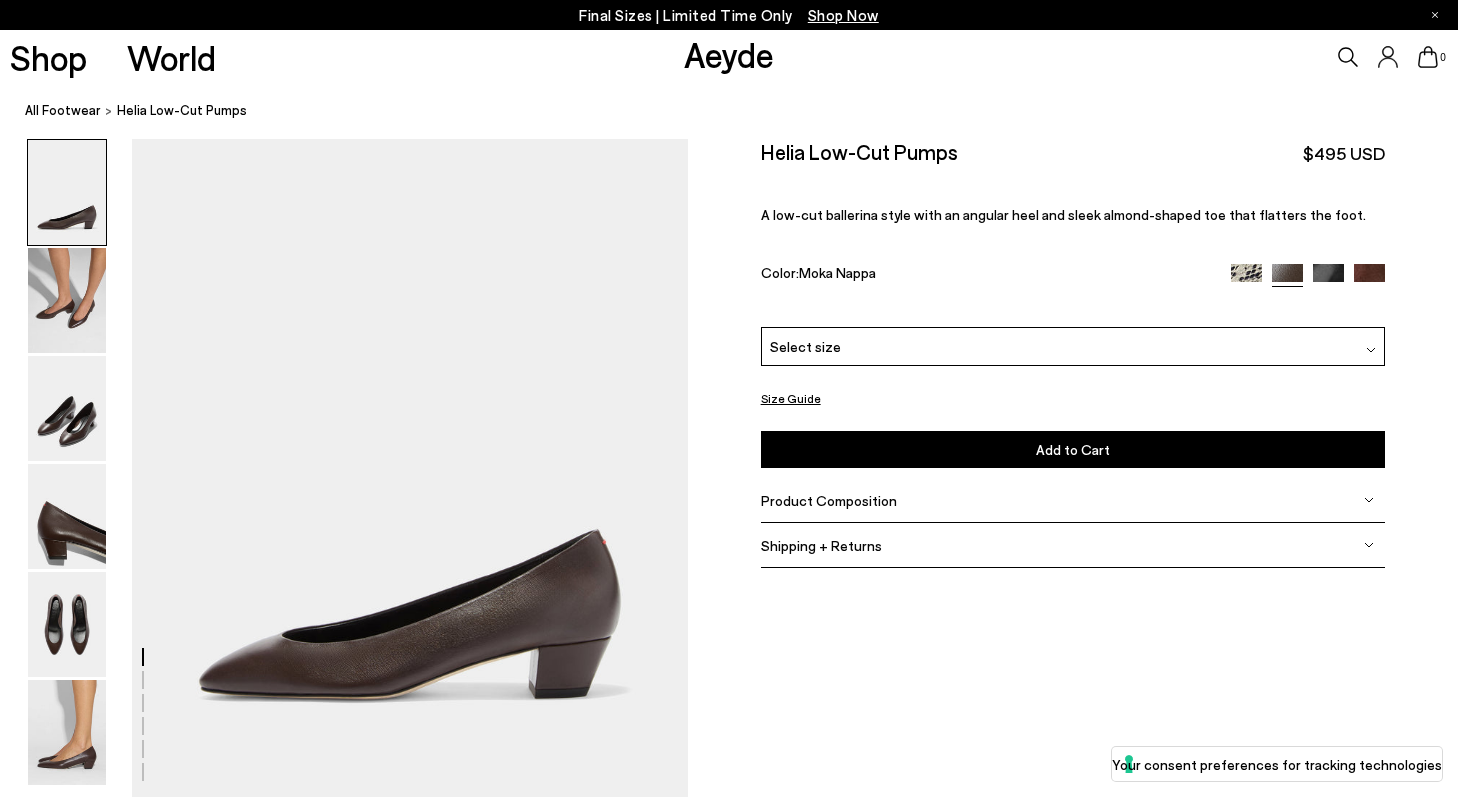scroll, scrollTop: 0, scrollLeft: 0, axis: both 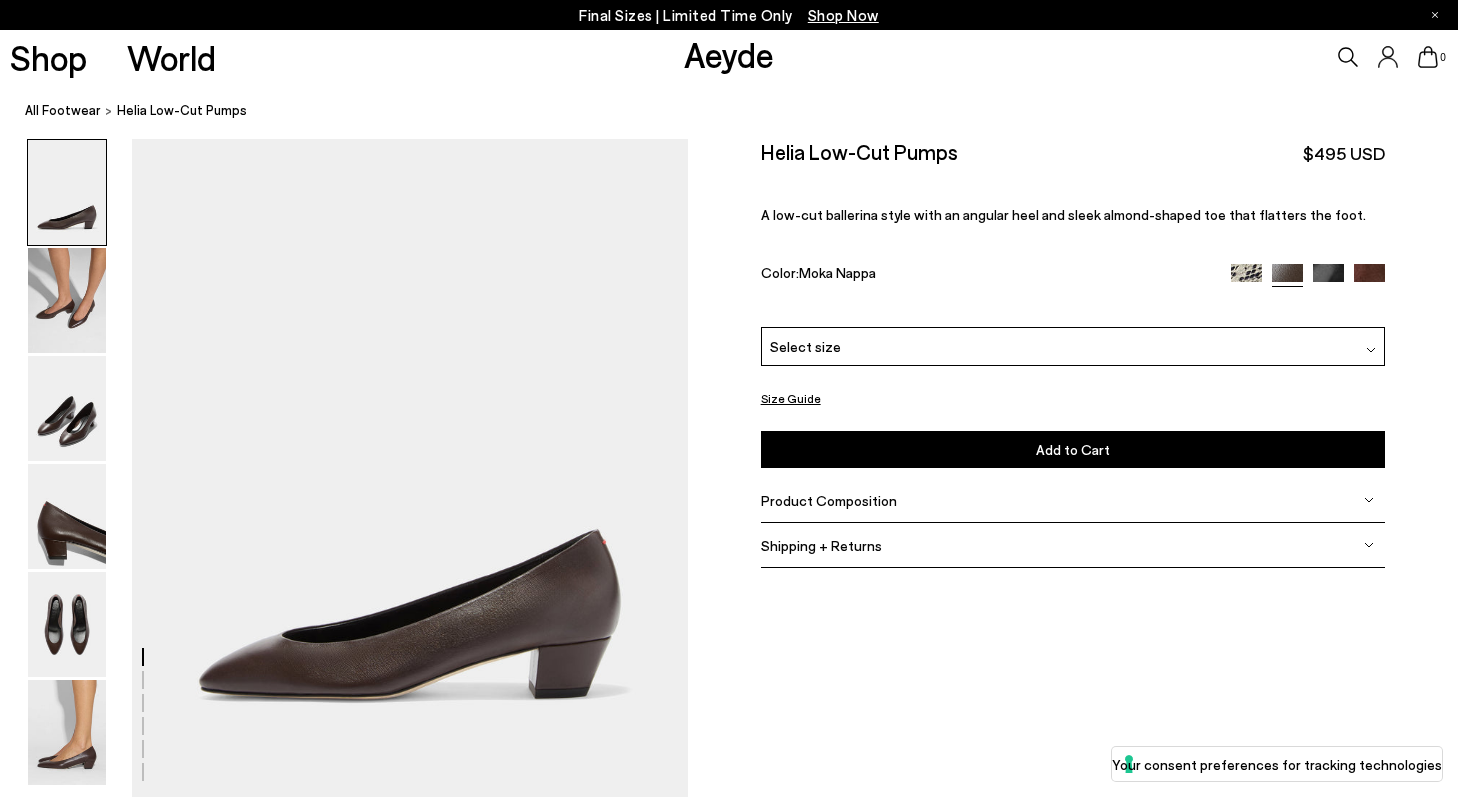 click on "Size Guide" at bounding box center [1073, 398] 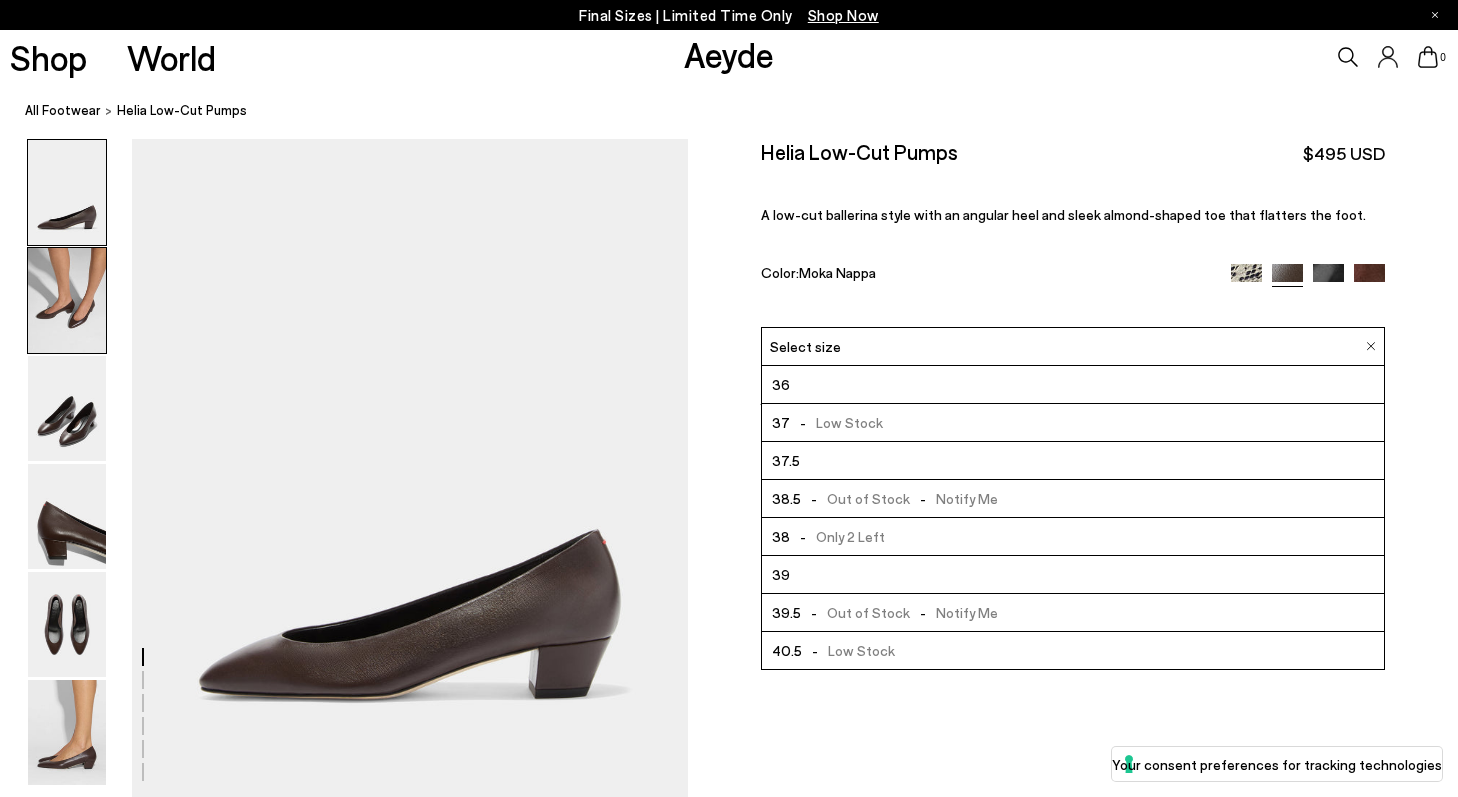 click at bounding box center (67, 300) 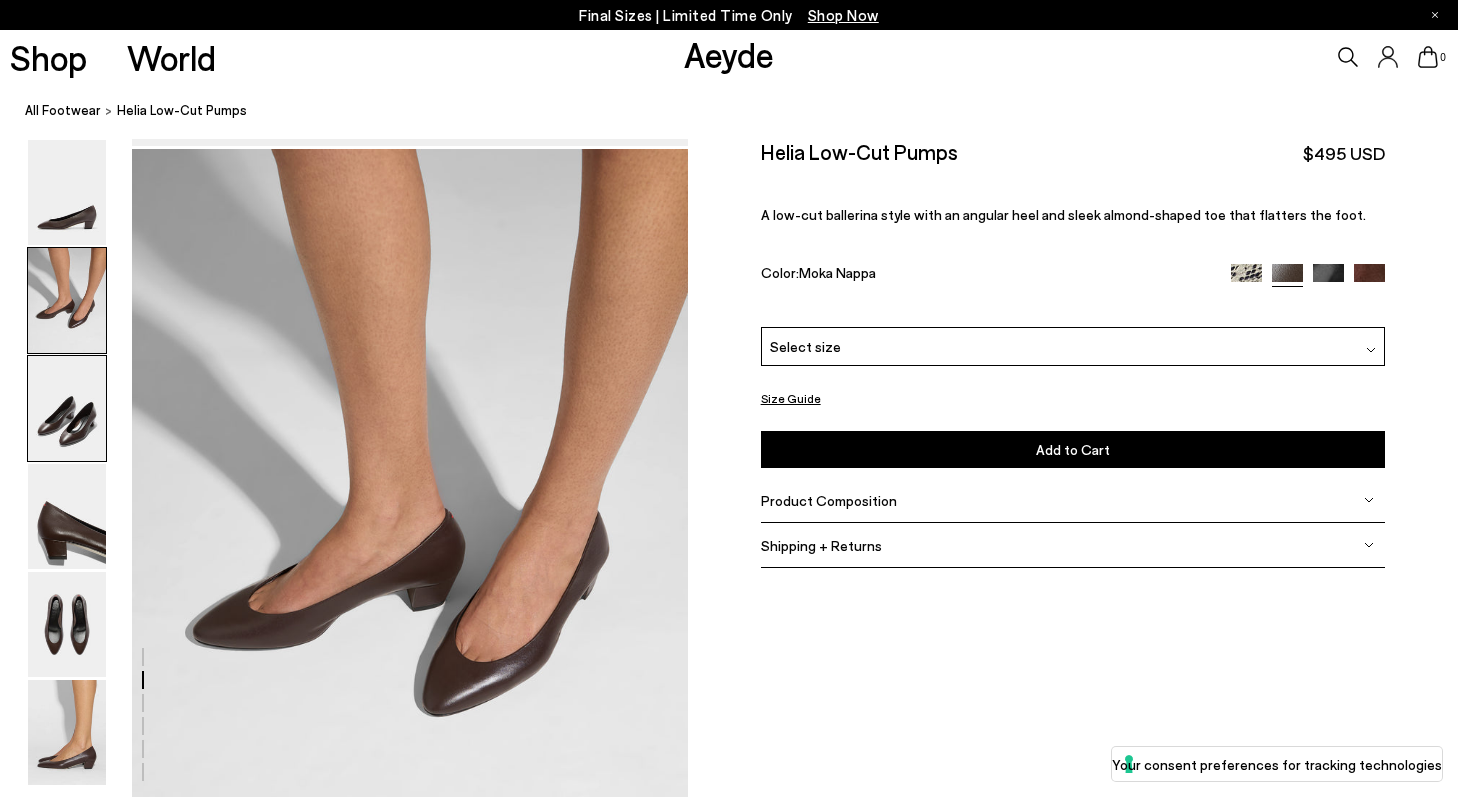 scroll, scrollTop: 663, scrollLeft: 0, axis: vertical 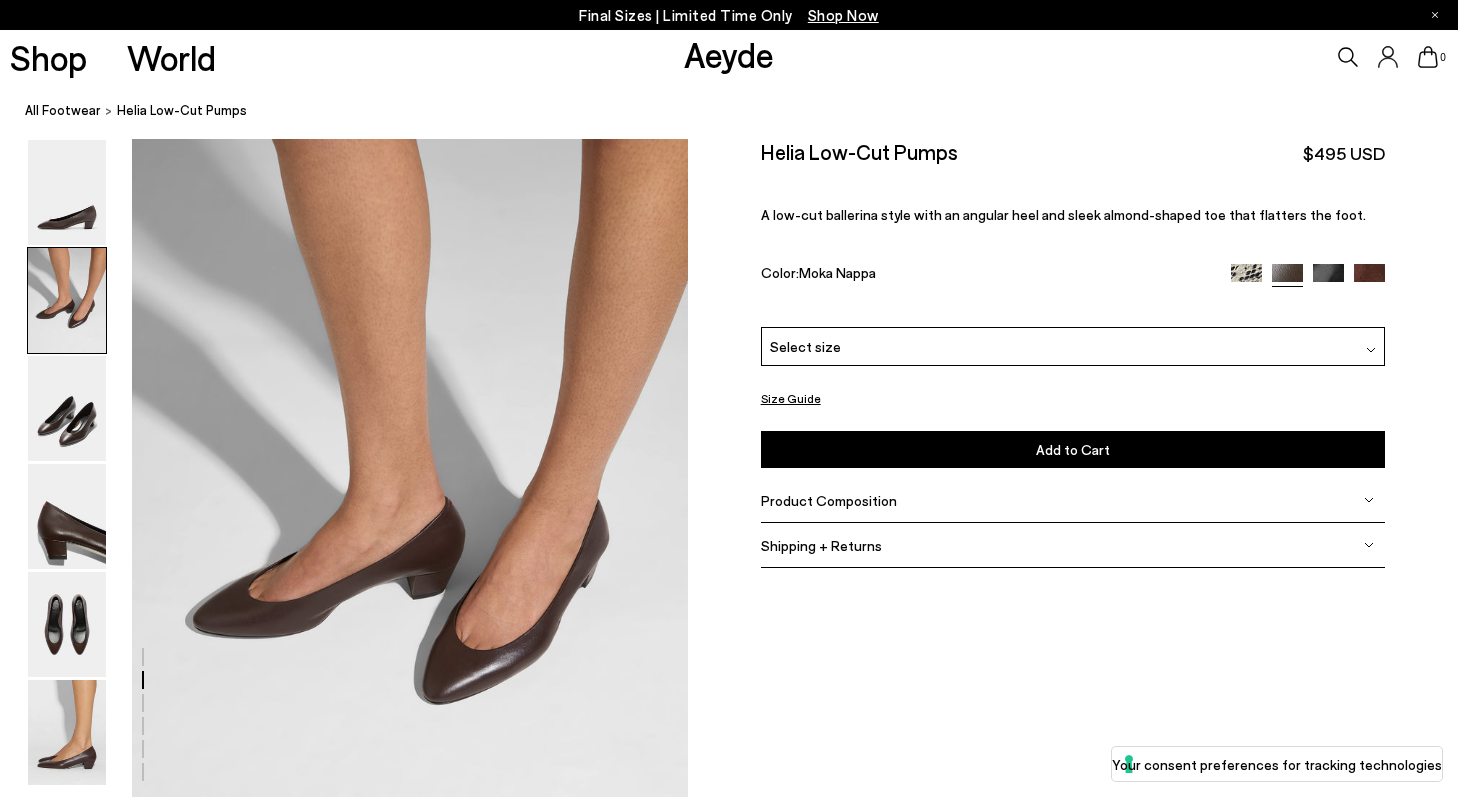 click at bounding box center (1246, 278) 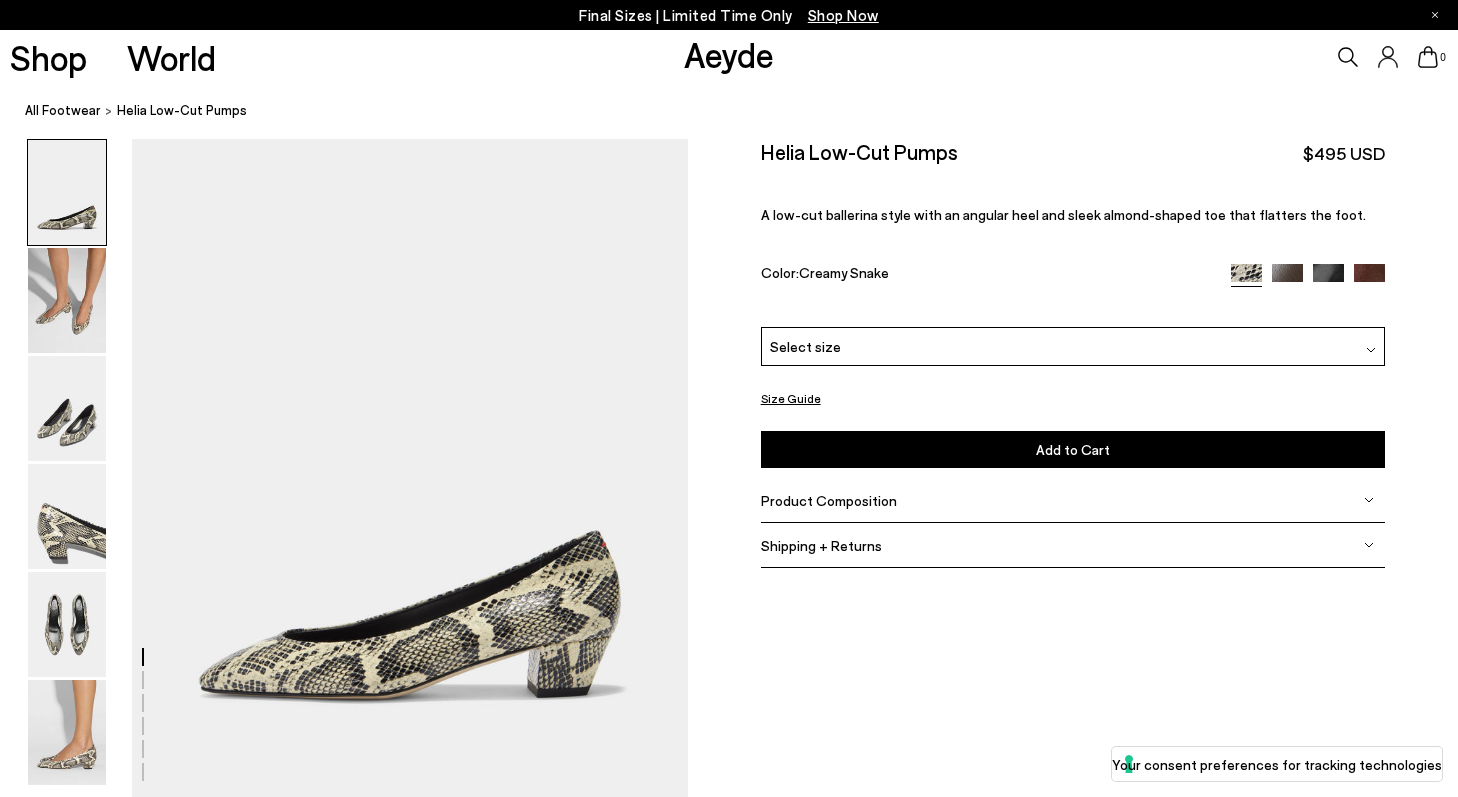 scroll, scrollTop: 0, scrollLeft: 0, axis: both 